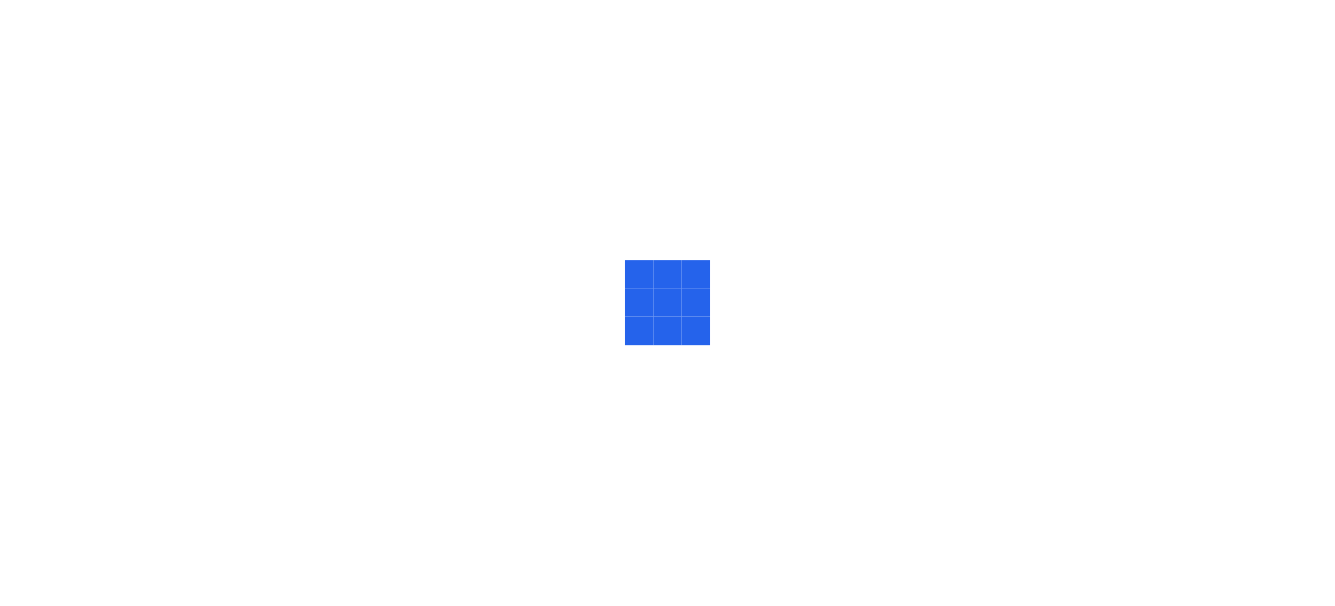 scroll, scrollTop: 0, scrollLeft: 0, axis: both 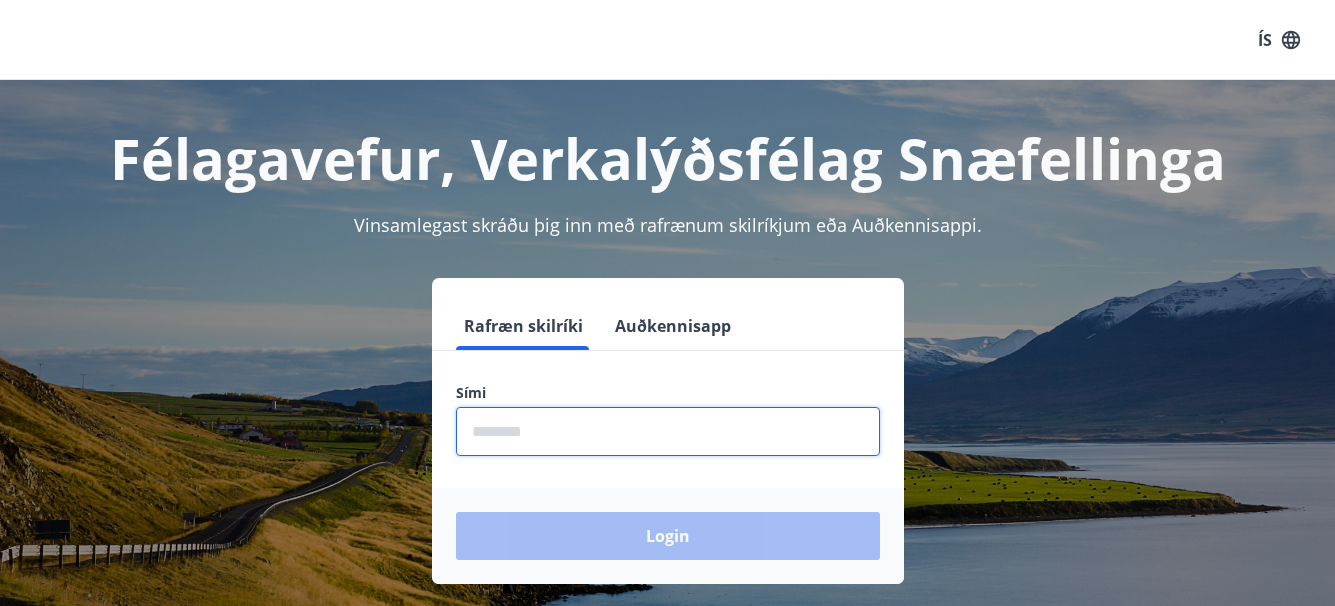 click at bounding box center [668, 431] 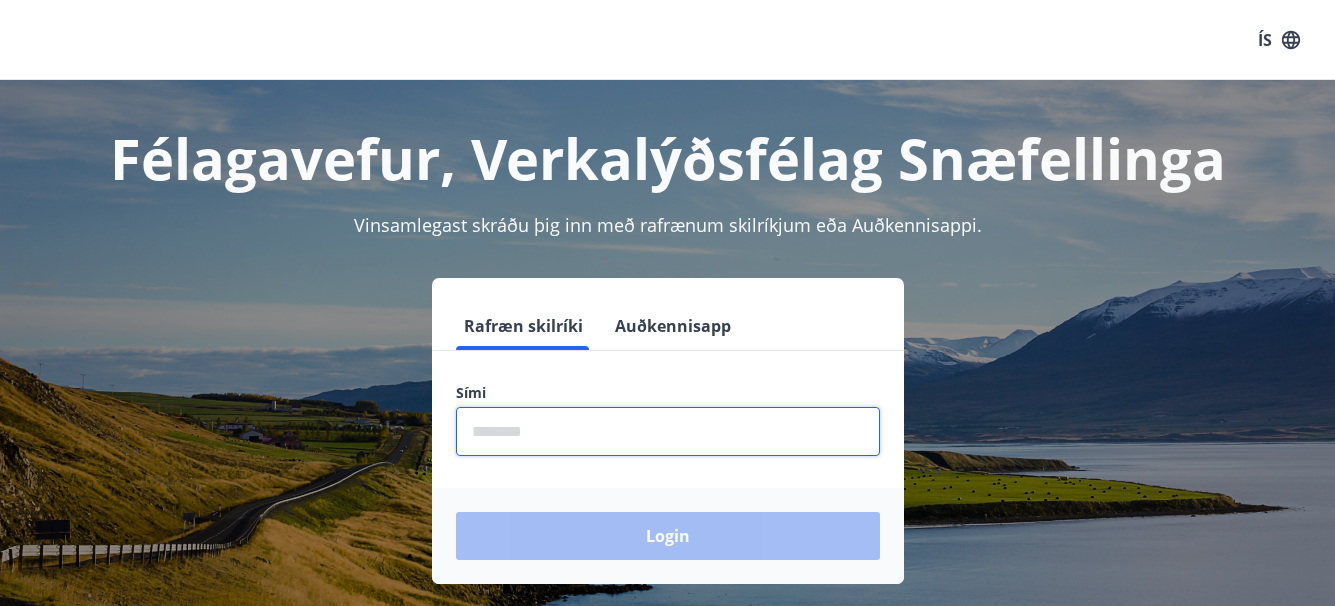 type on "********" 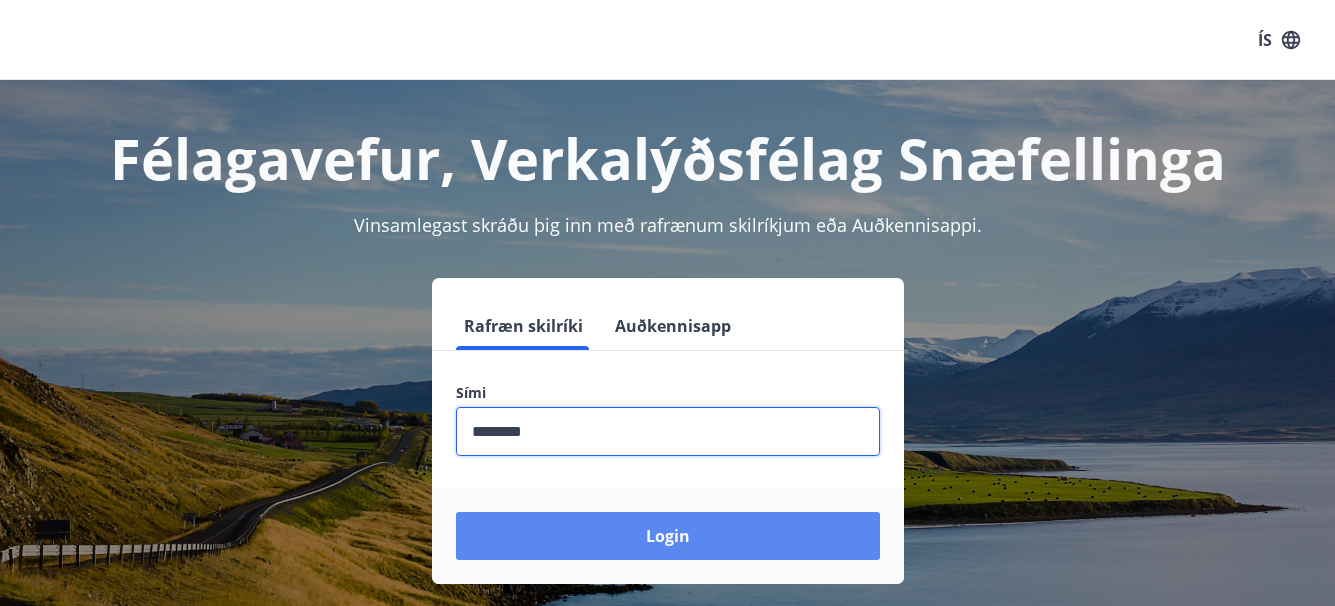 click on "Login" at bounding box center (668, 536) 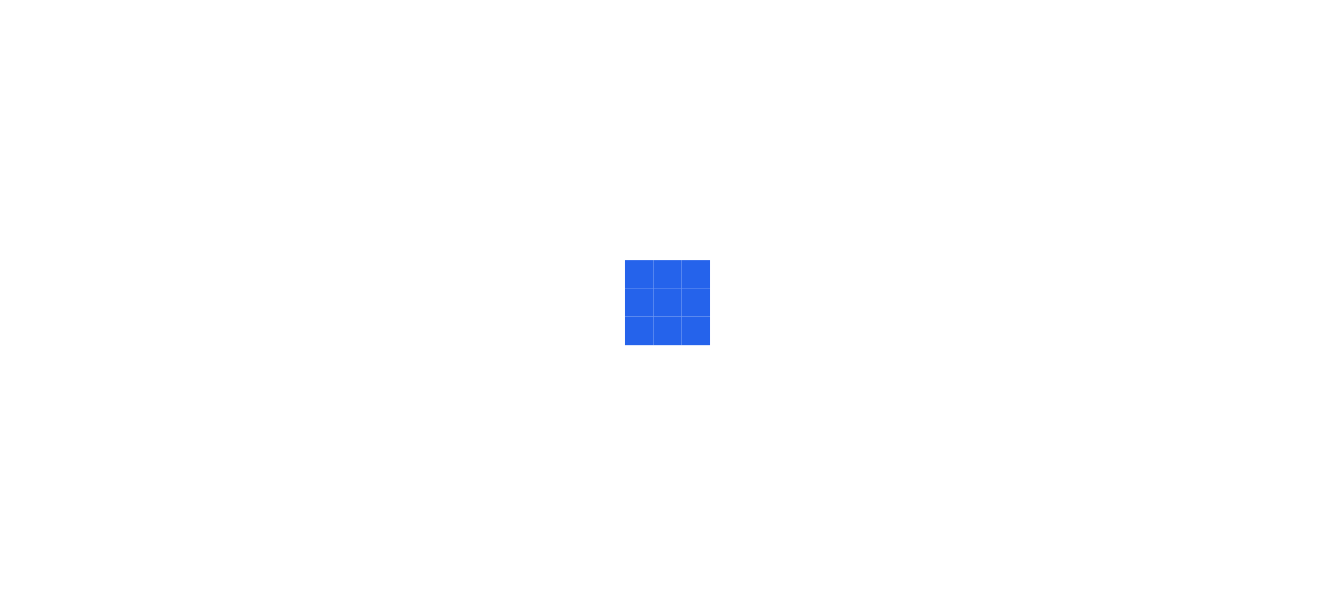 scroll, scrollTop: 0, scrollLeft: 0, axis: both 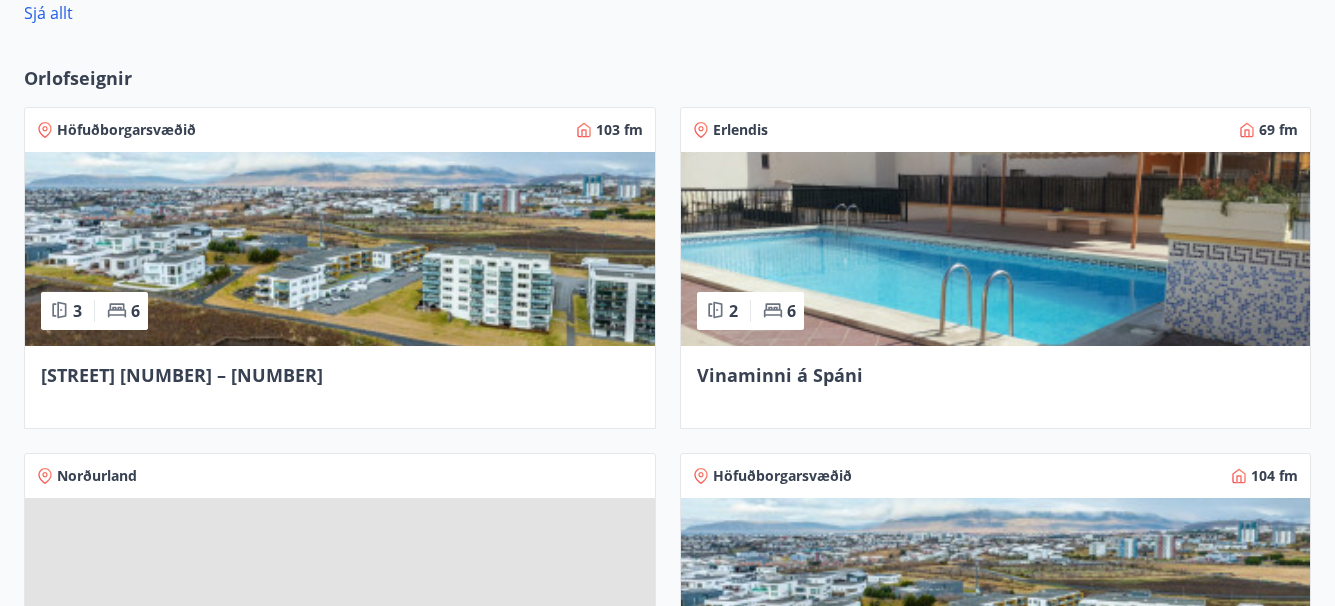 click at bounding box center [340, 249] 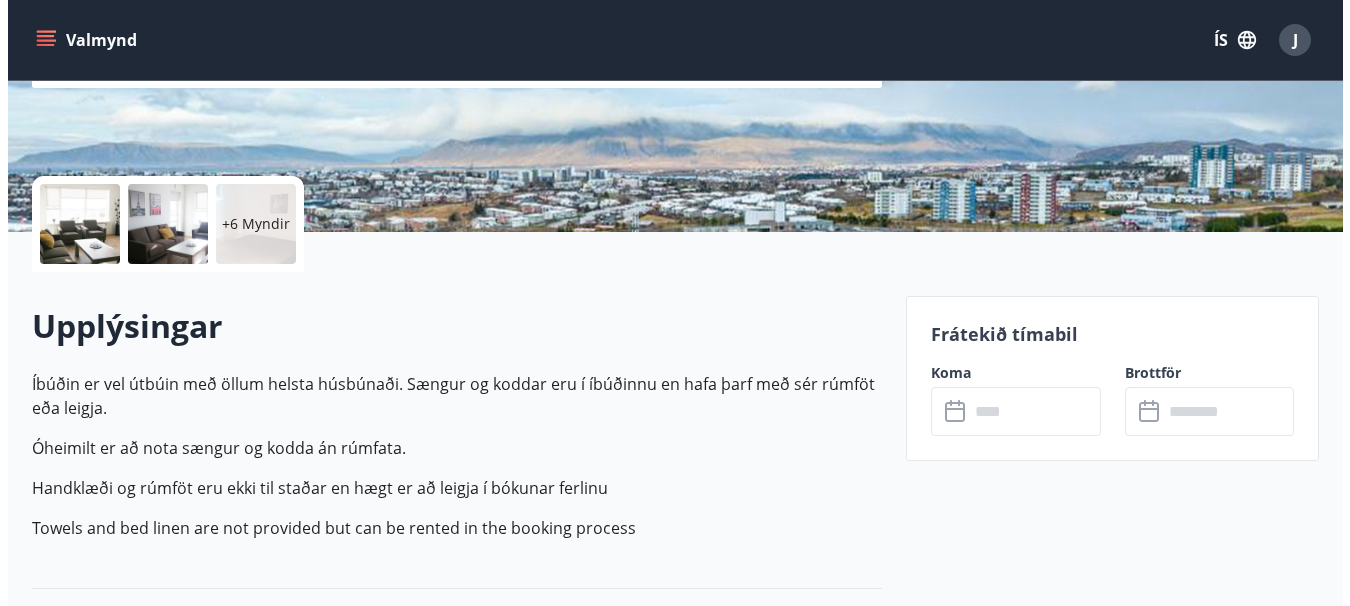 scroll, scrollTop: 440, scrollLeft: 0, axis: vertical 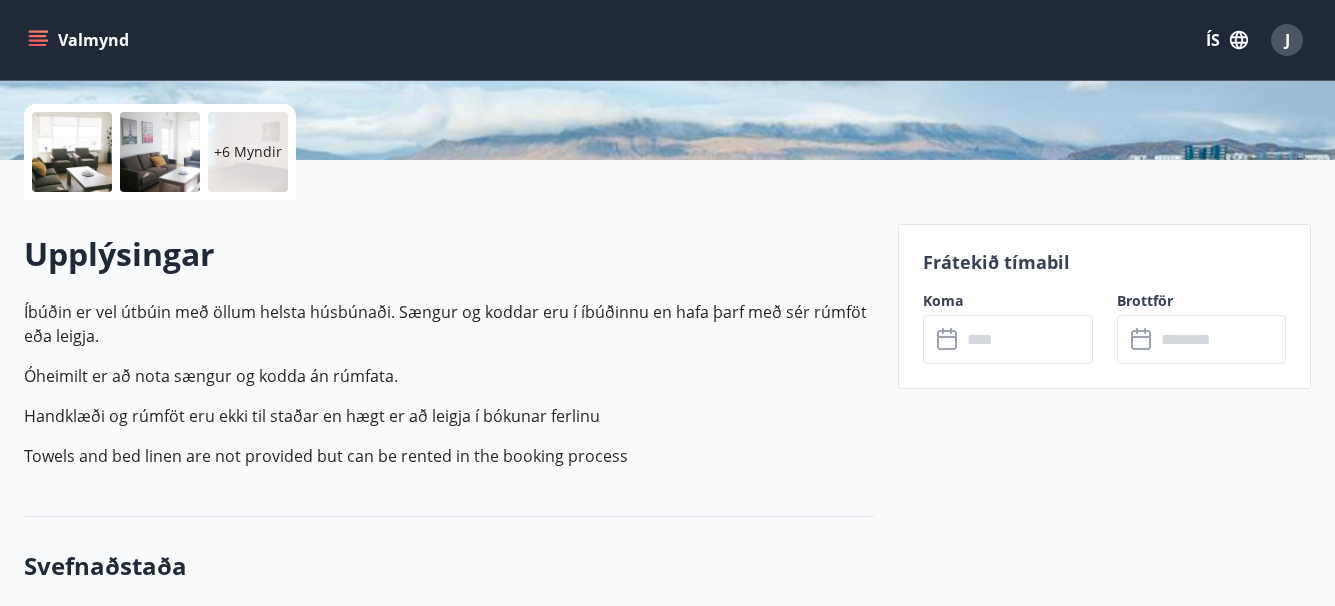 click 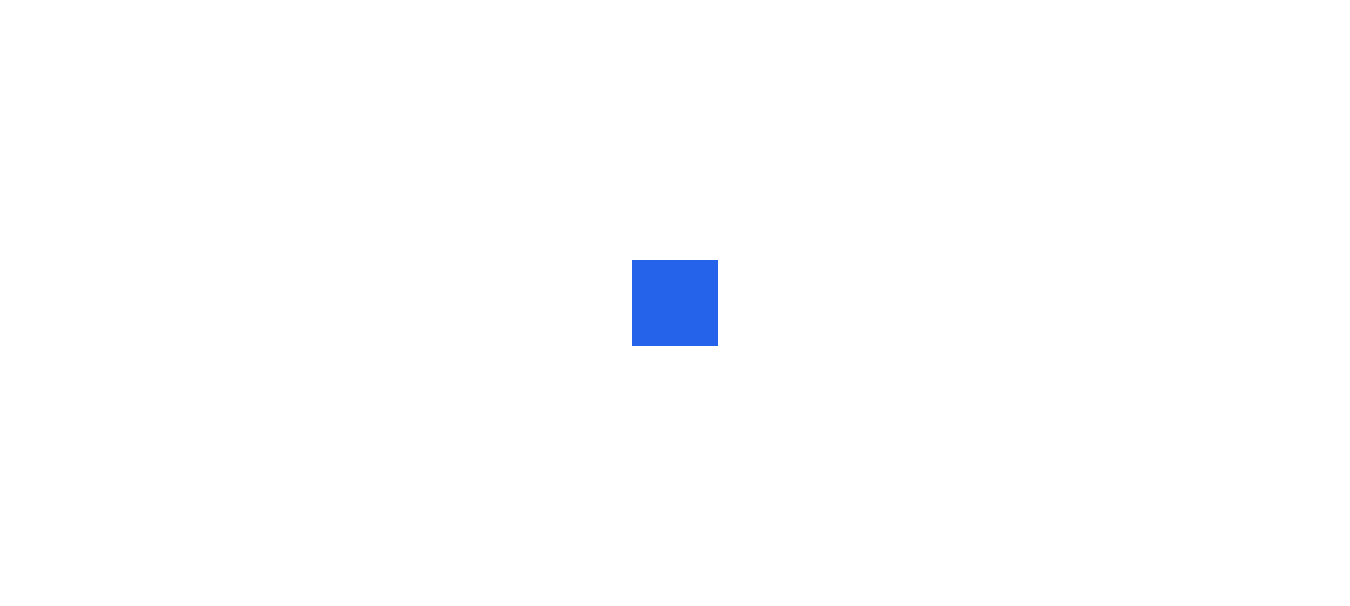 scroll, scrollTop: 0, scrollLeft: 0, axis: both 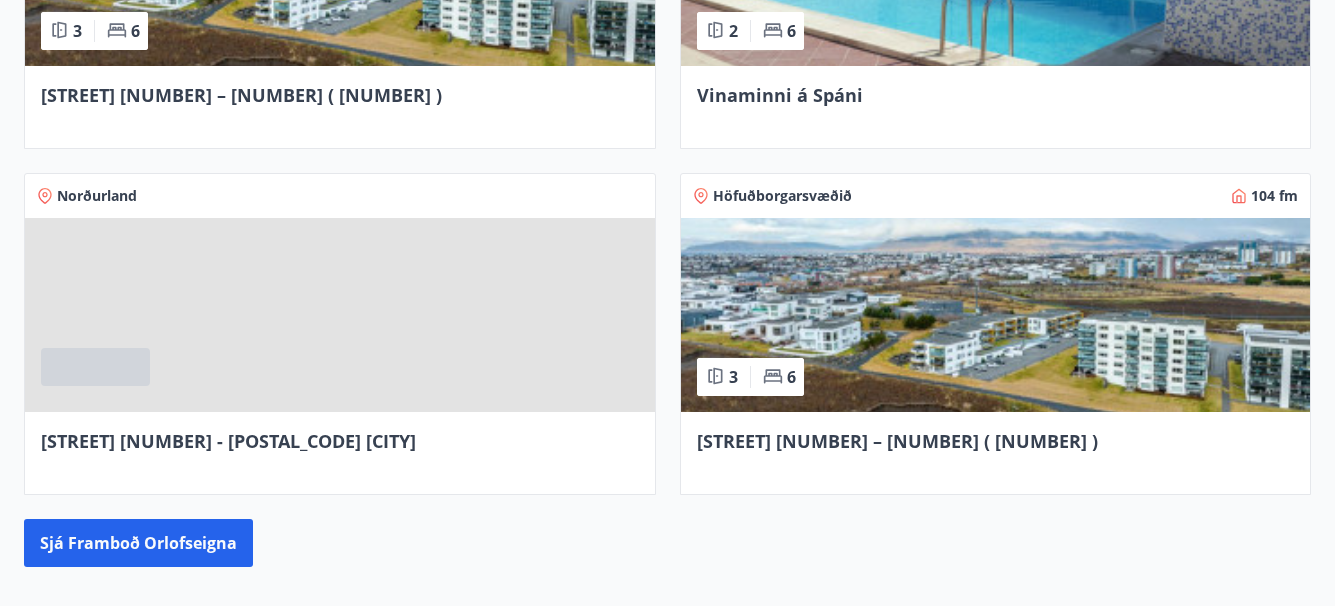 click at bounding box center (996, 315) 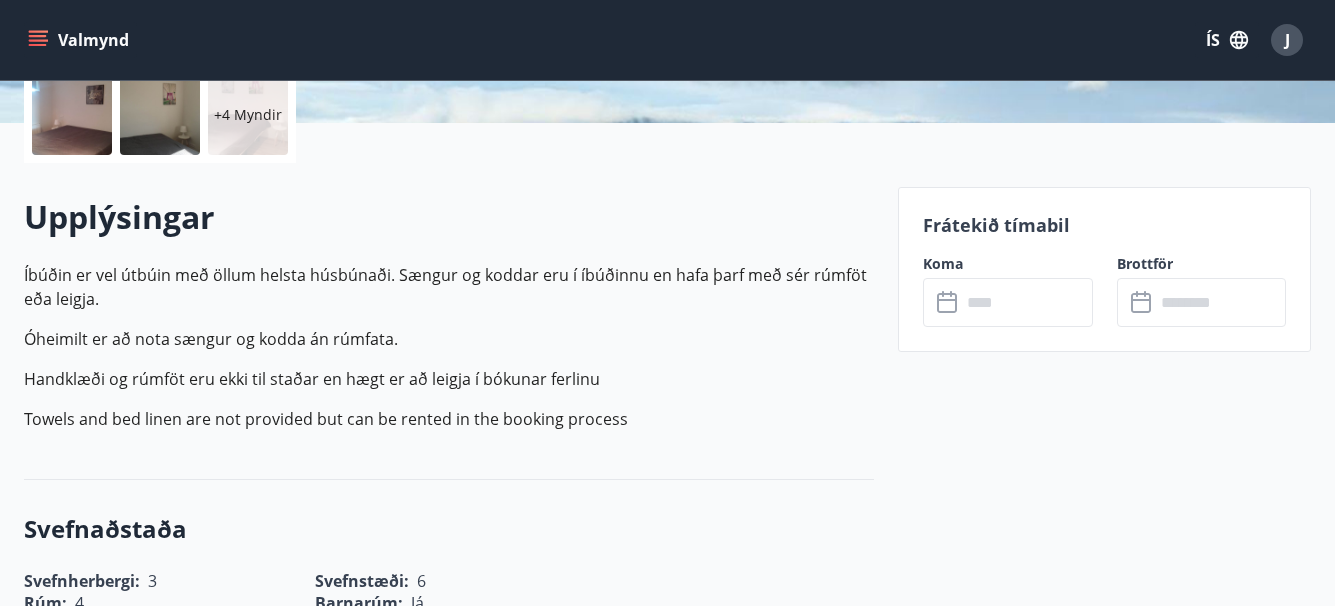 scroll, scrollTop: 480, scrollLeft: 0, axis: vertical 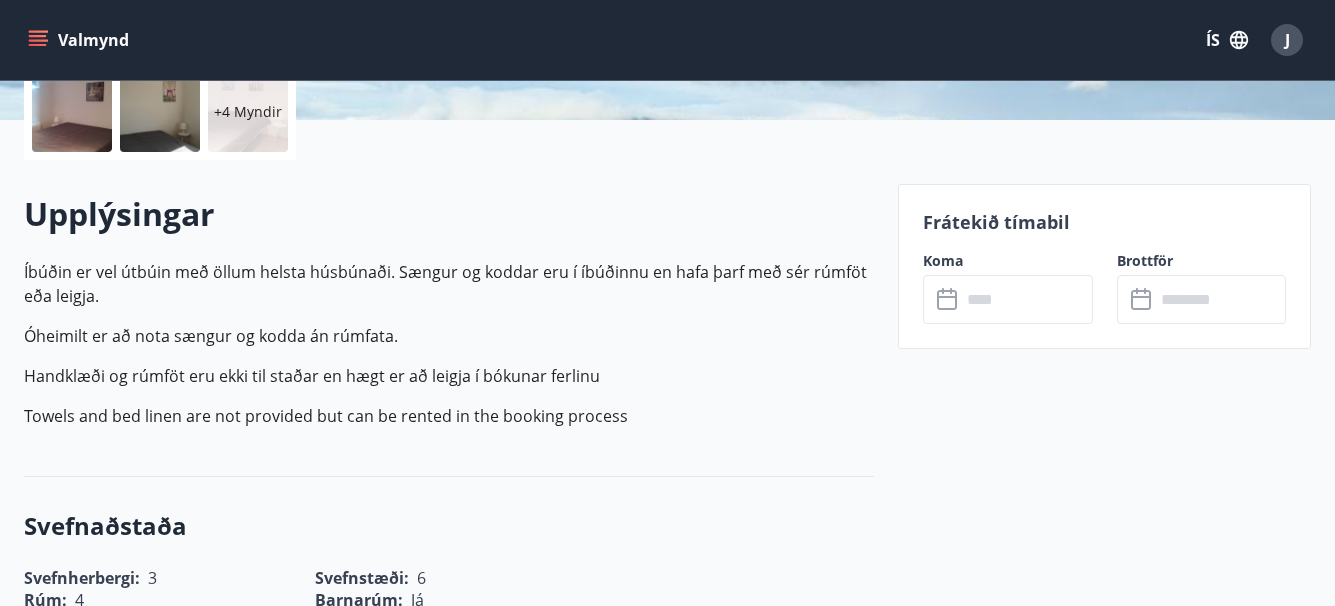 click 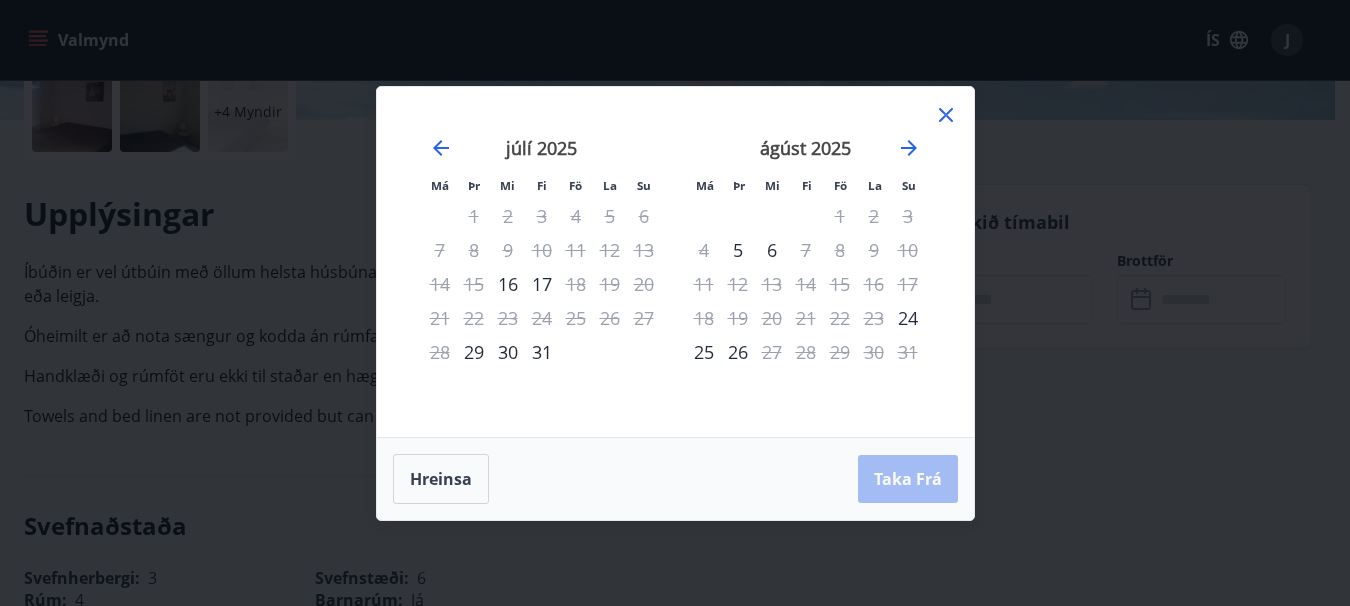 click 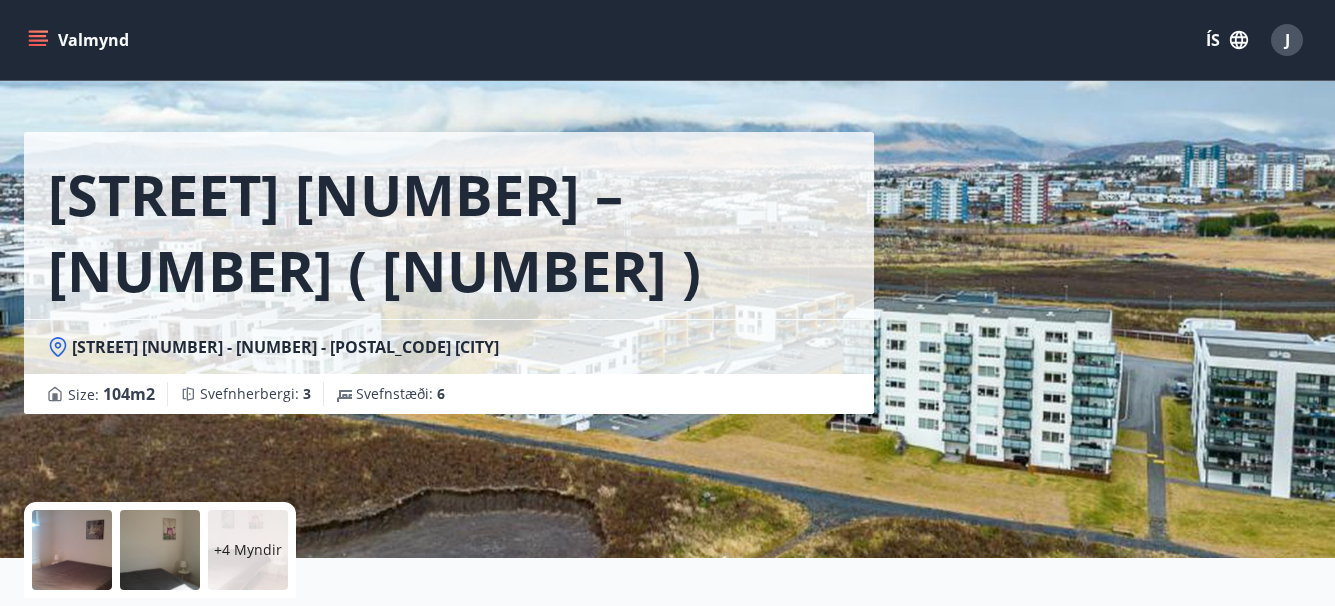 scroll, scrollTop: 0, scrollLeft: 0, axis: both 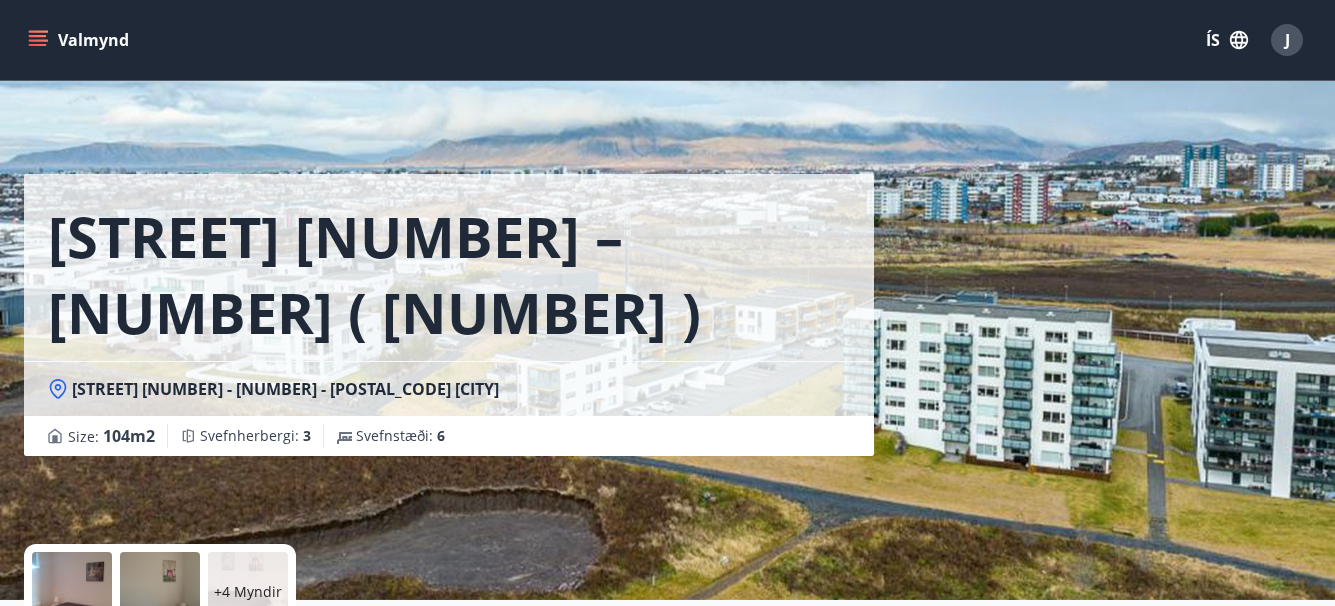 click 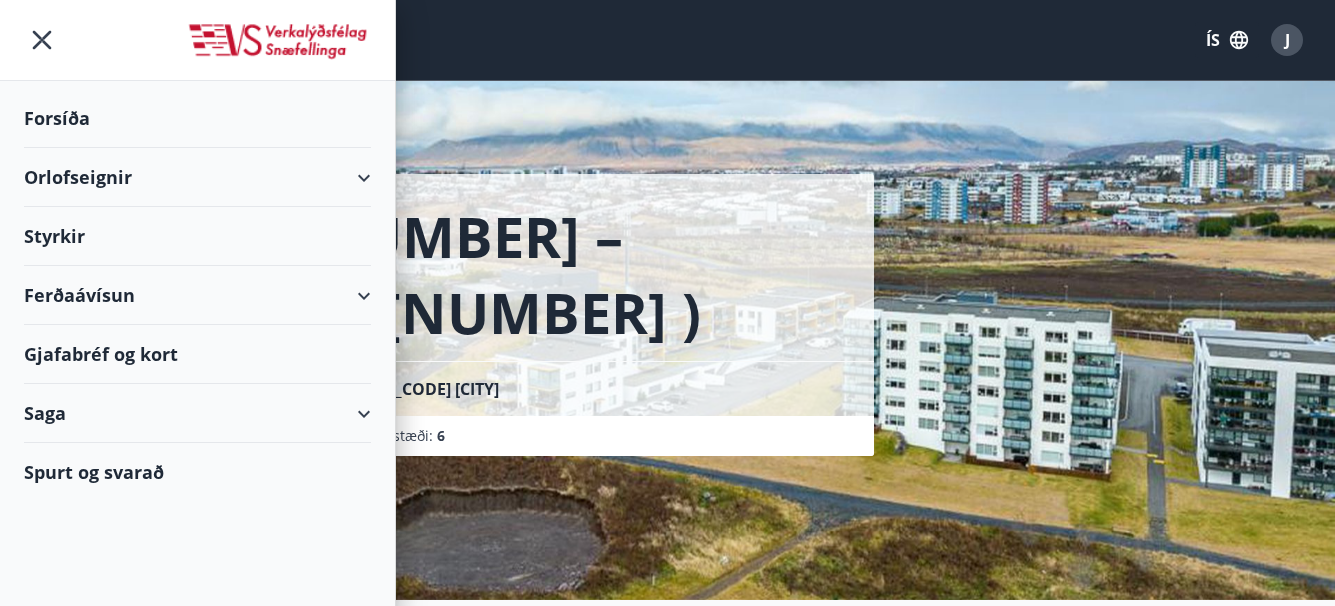 click on "Orlofseignir" at bounding box center [197, 177] 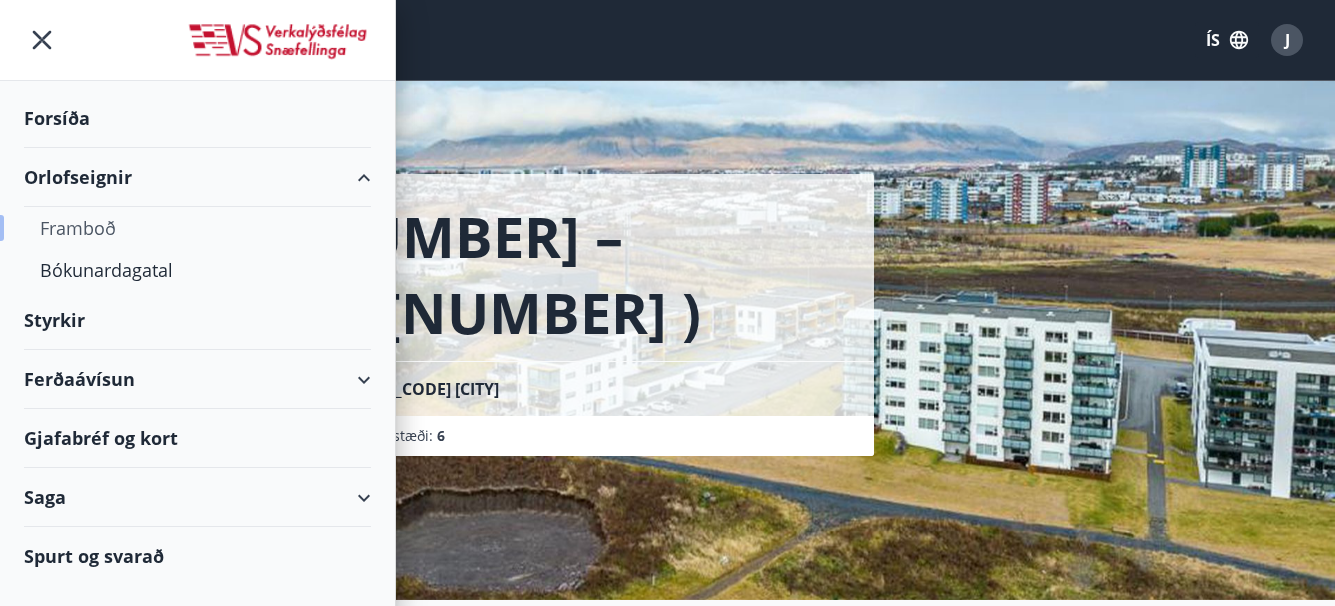 click on "Framboð" at bounding box center (197, 228) 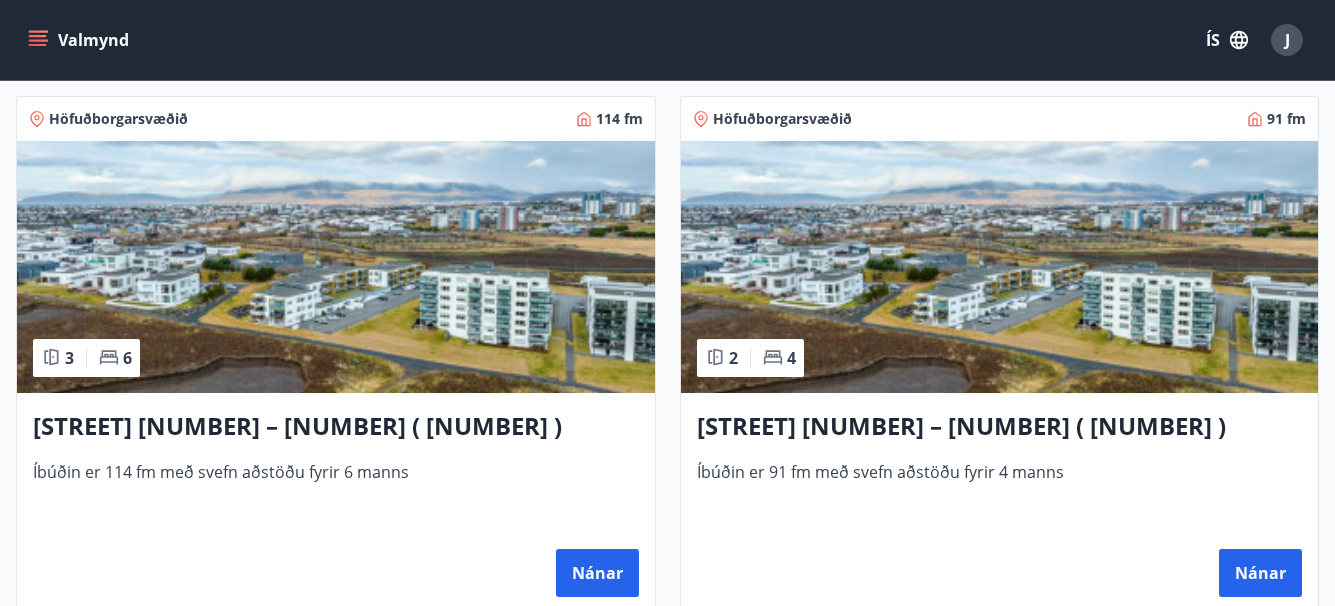 scroll, scrollTop: 1840, scrollLeft: 0, axis: vertical 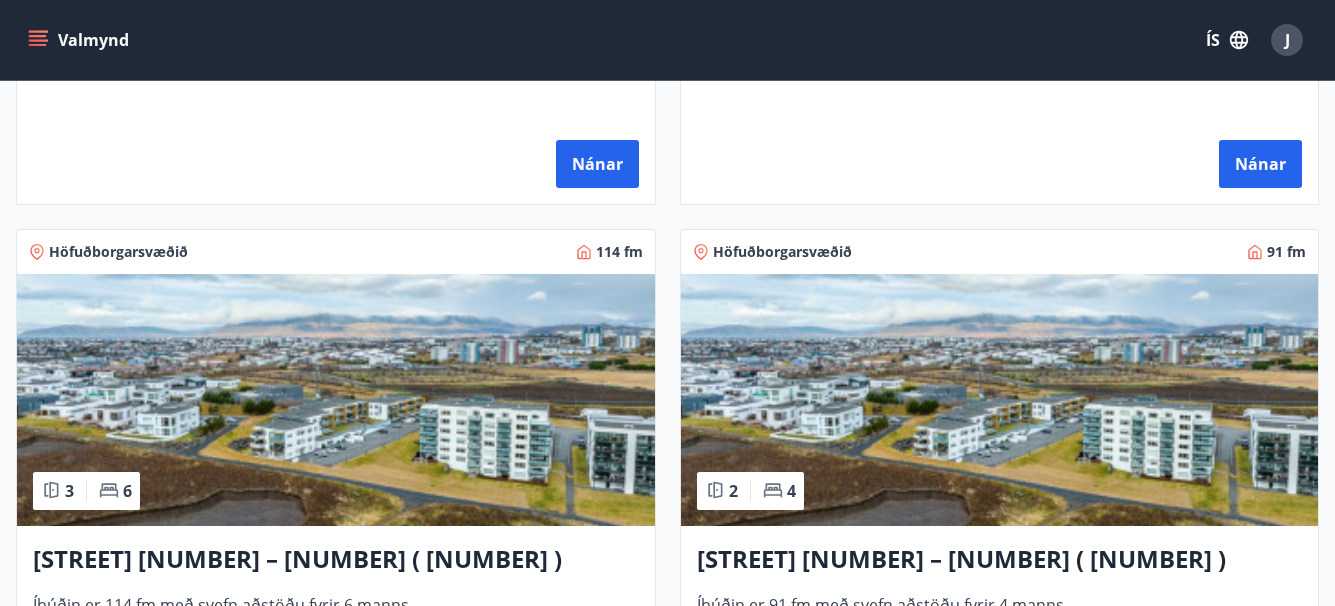 click at bounding box center [336, 400] 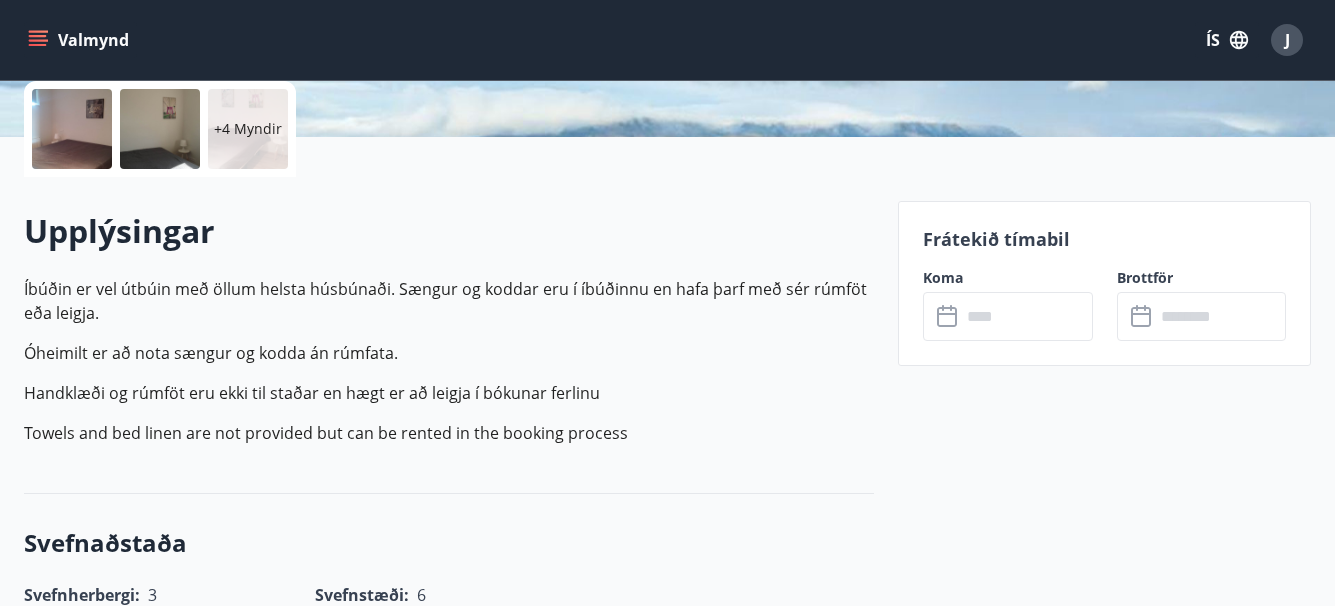 scroll, scrollTop: 480, scrollLeft: 0, axis: vertical 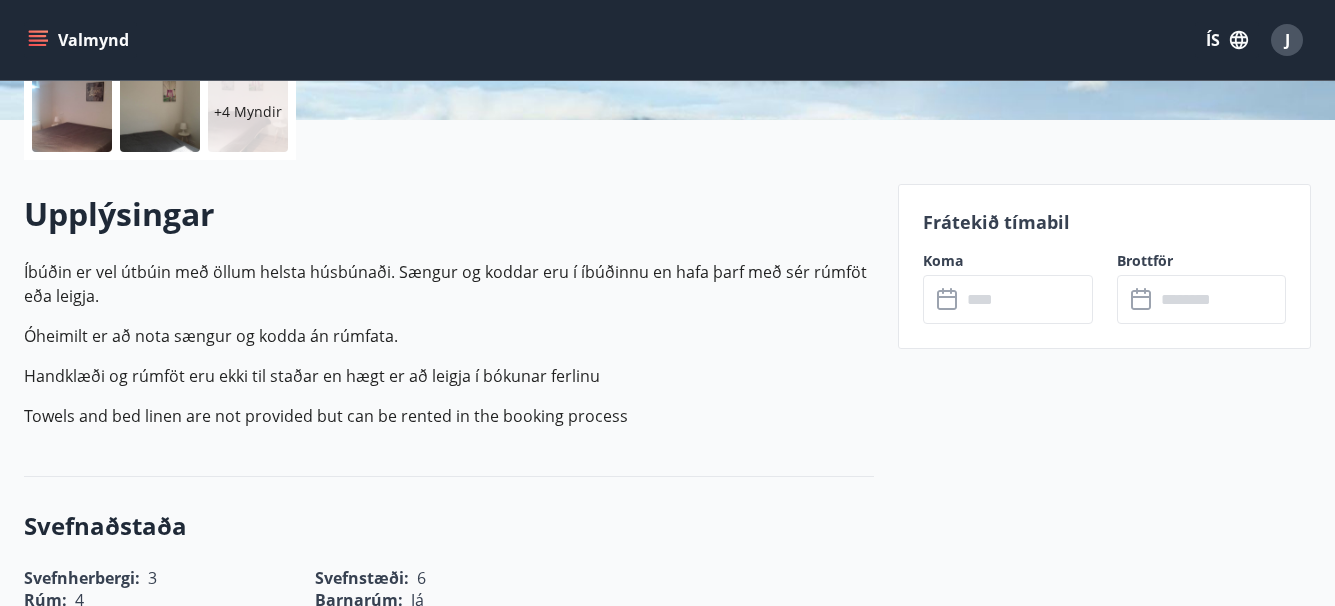 click 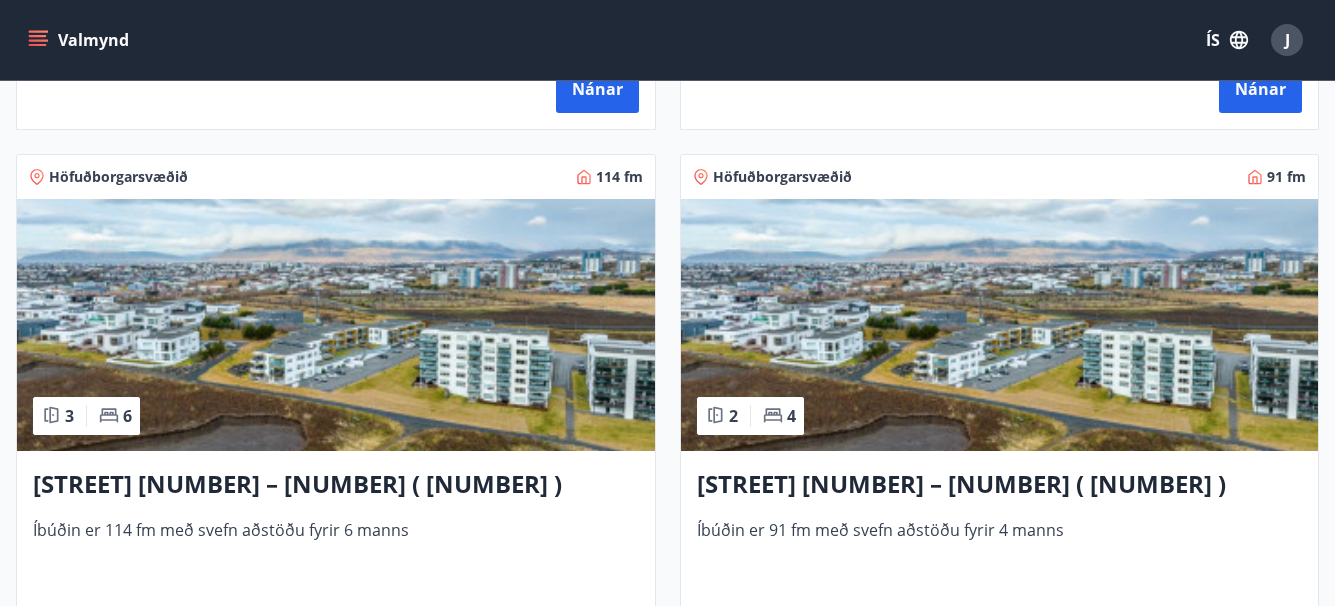 scroll, scrollTop: 1920, scrollLeft: 0, axis: vertical 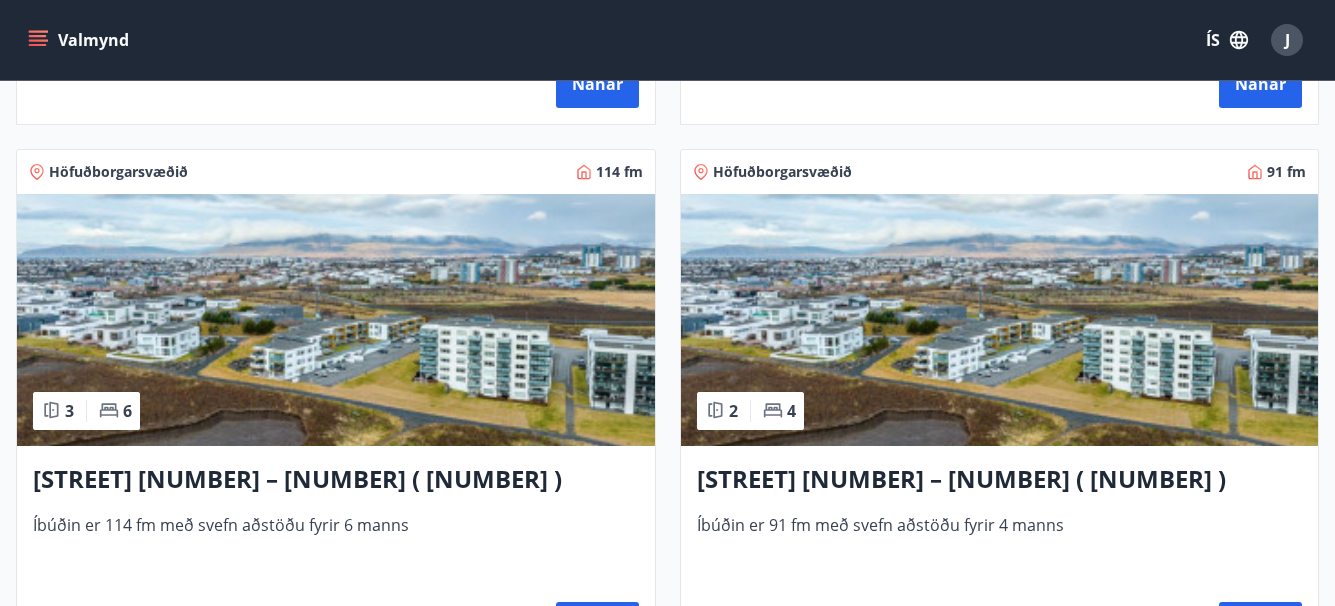 click at bounding box center (1000, 320) 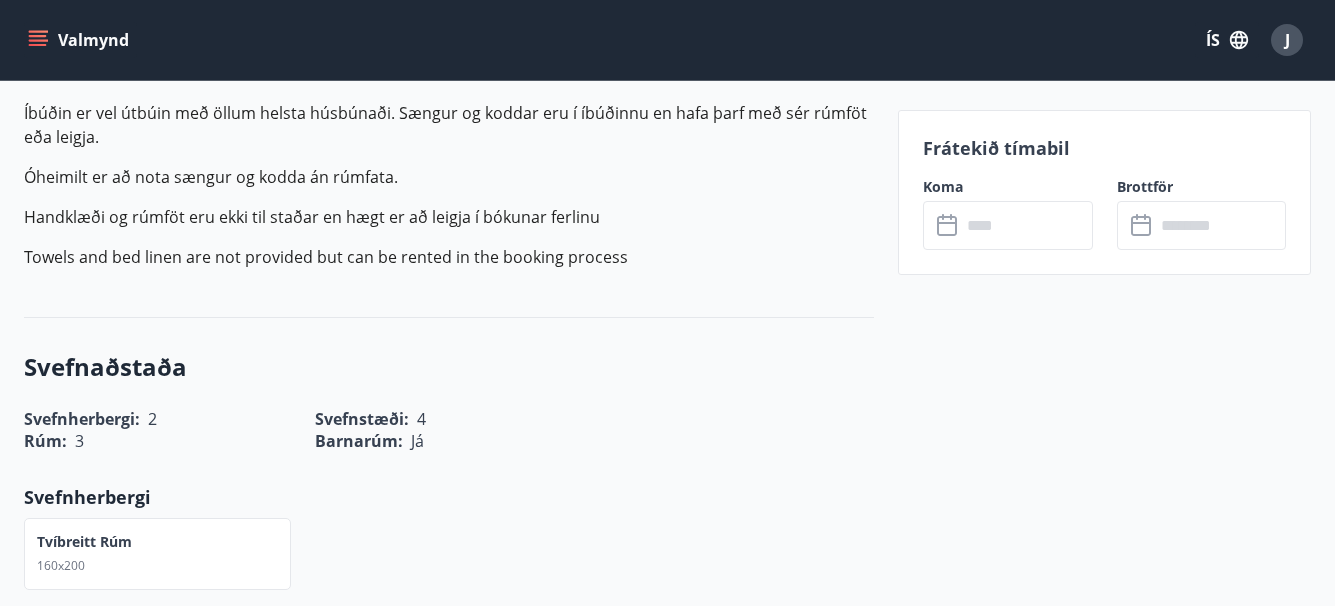 scroll, scrollTop: 640, scrollLeft: 0, axis: vertical 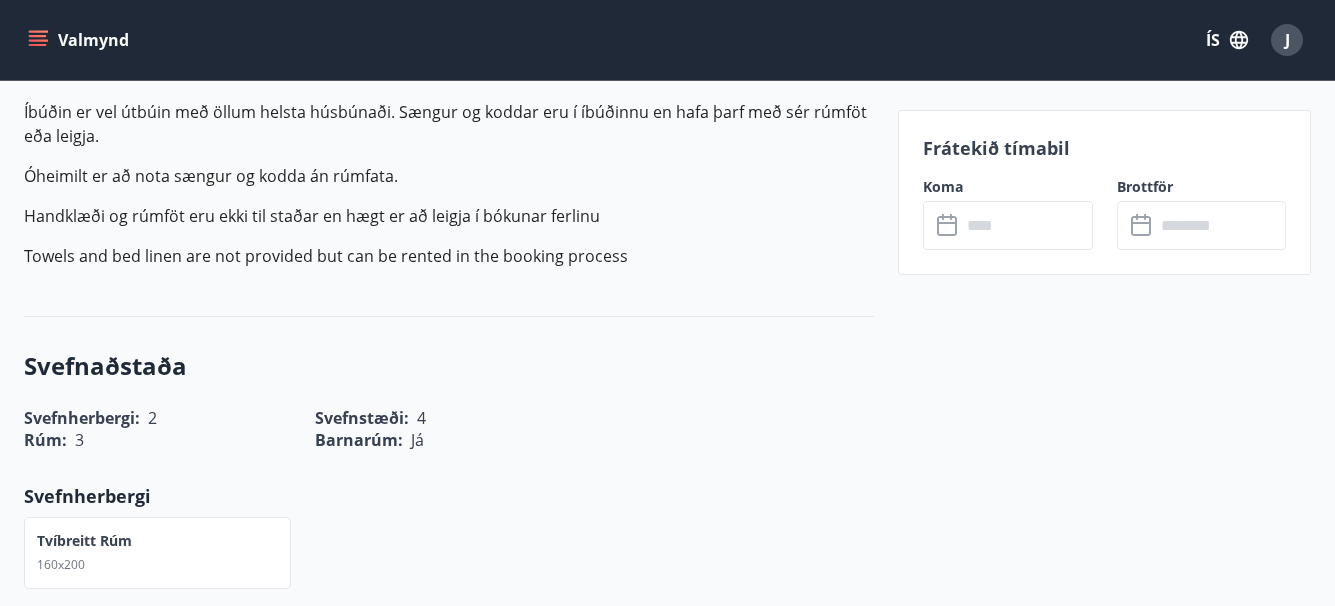 click 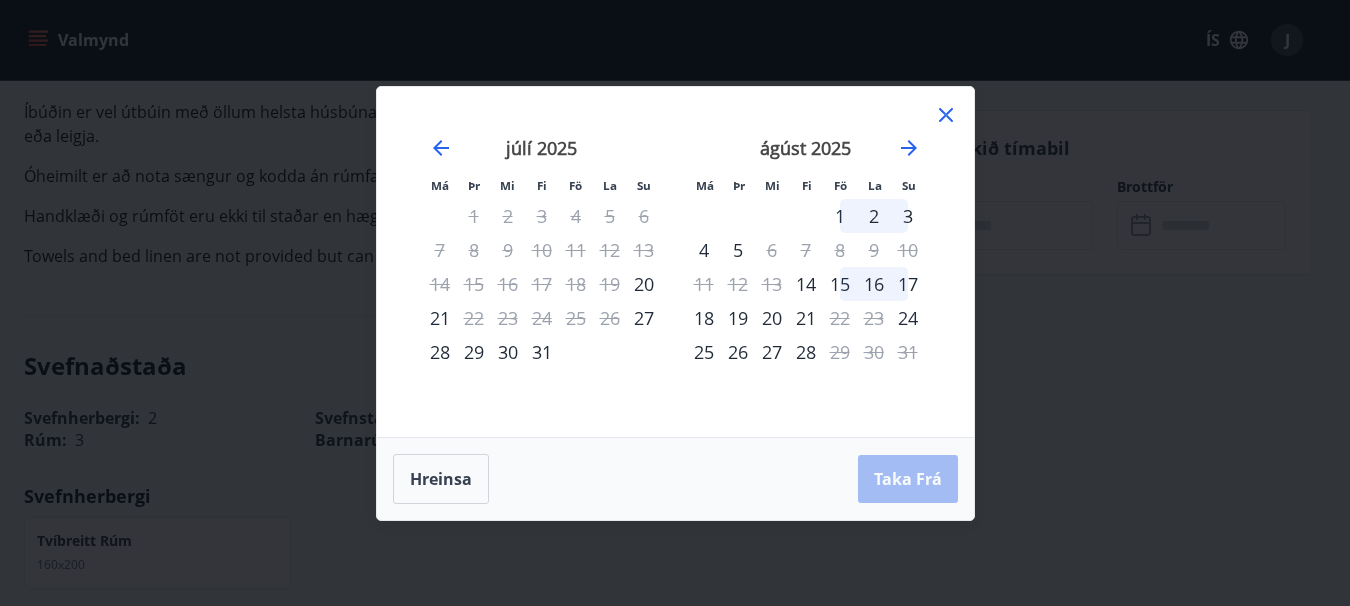 click 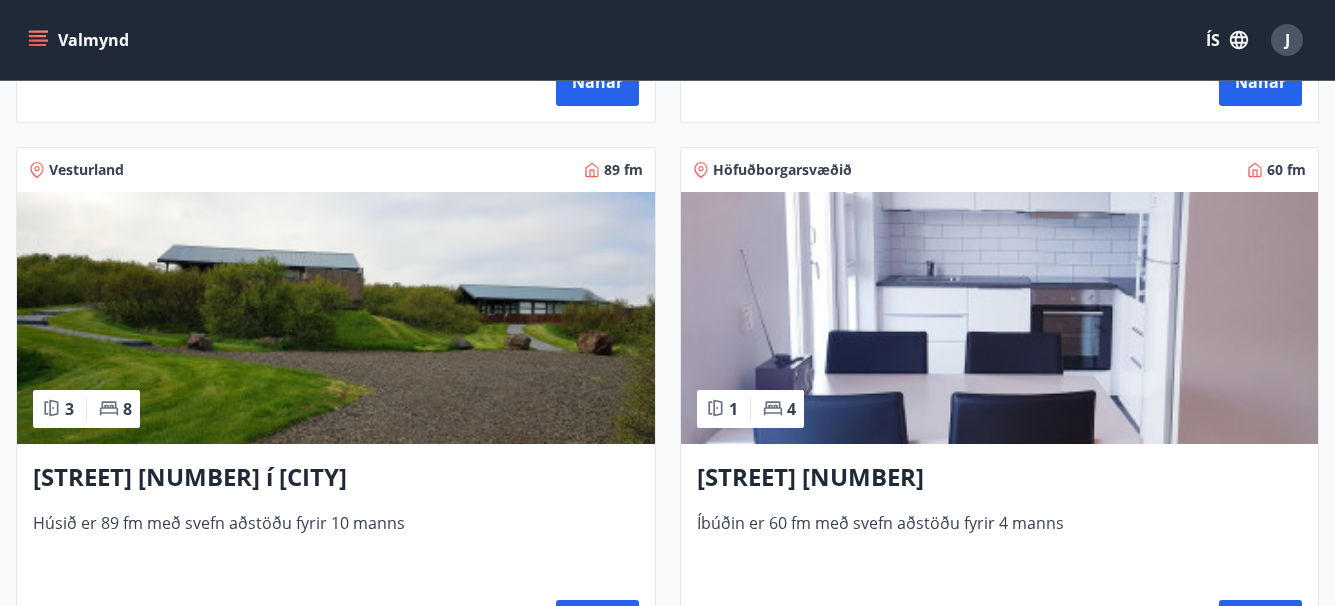 scroll, scrollTop: 840, scrollLeft: 0, axis: vertical 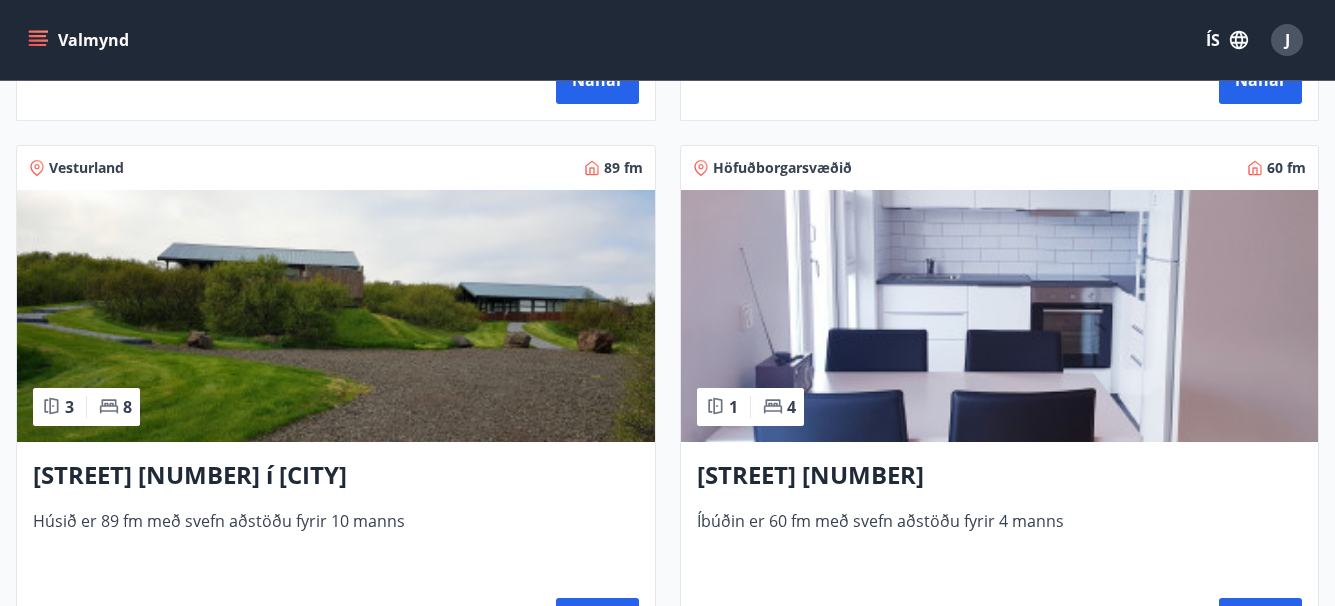 click at bounding box center [1000, 316] 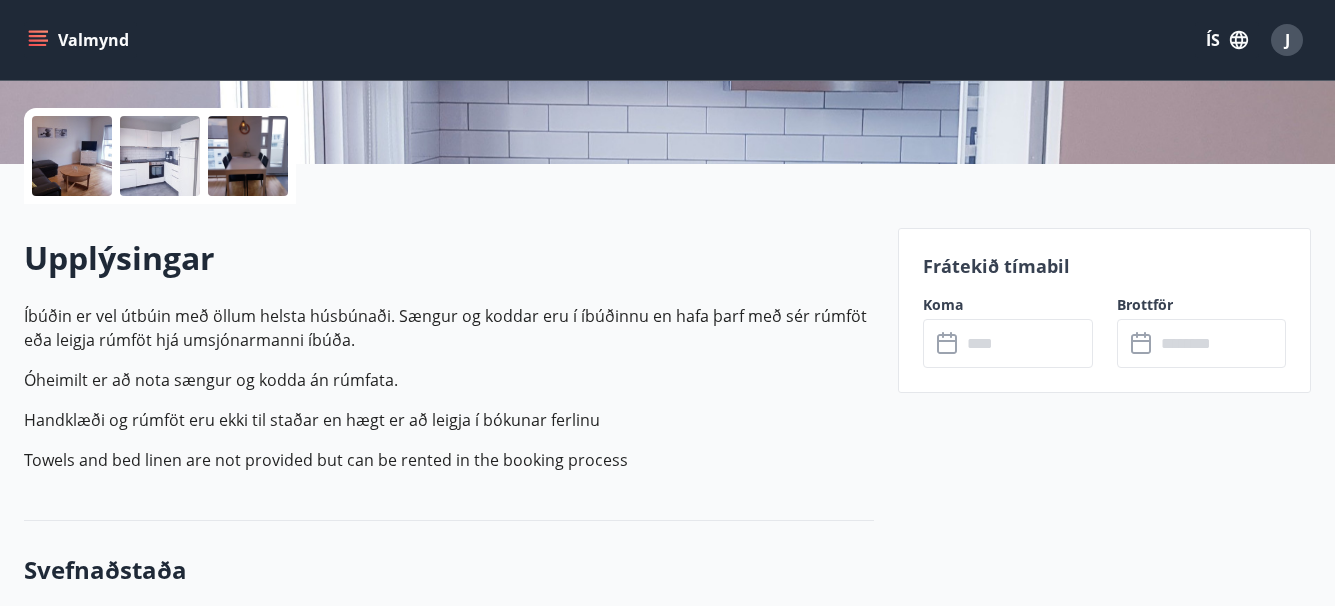 scroll, scrollTop: 440, scrollLeft: 0, axis: vertical 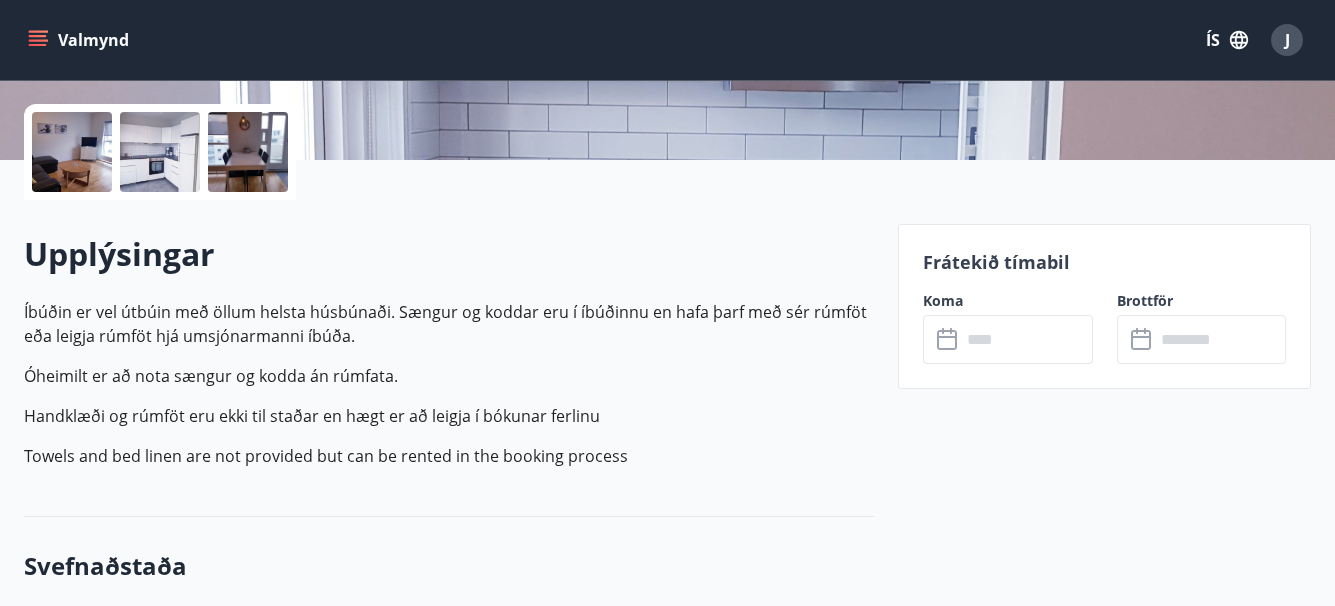 click 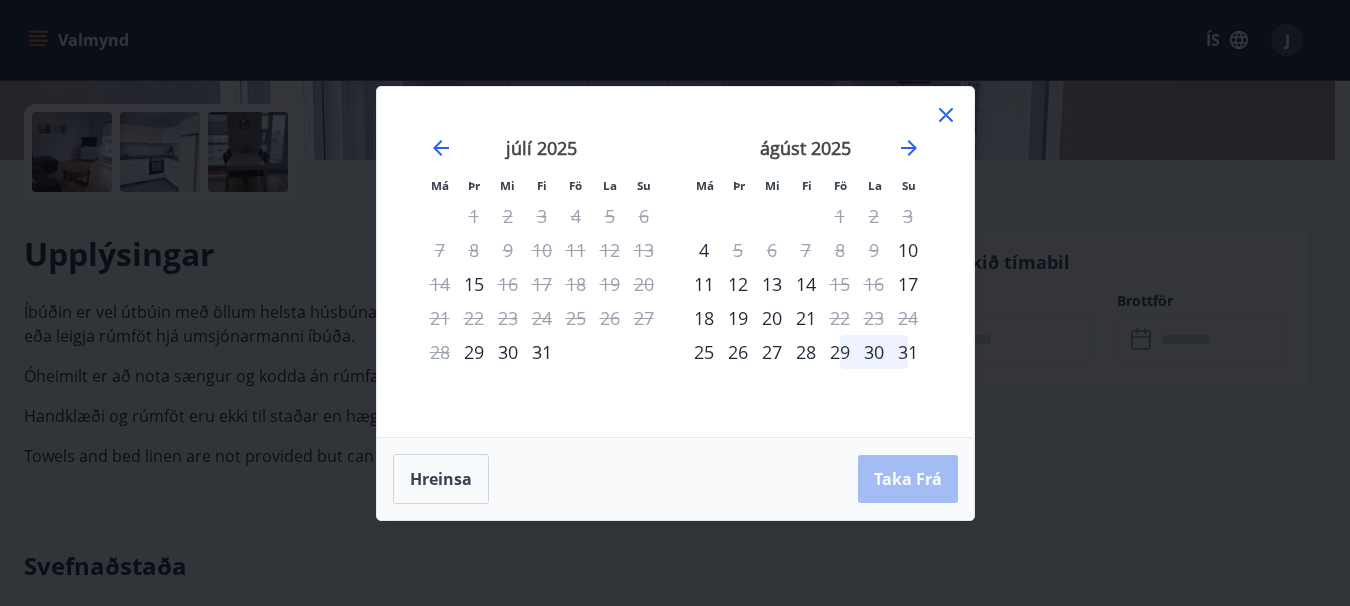 click 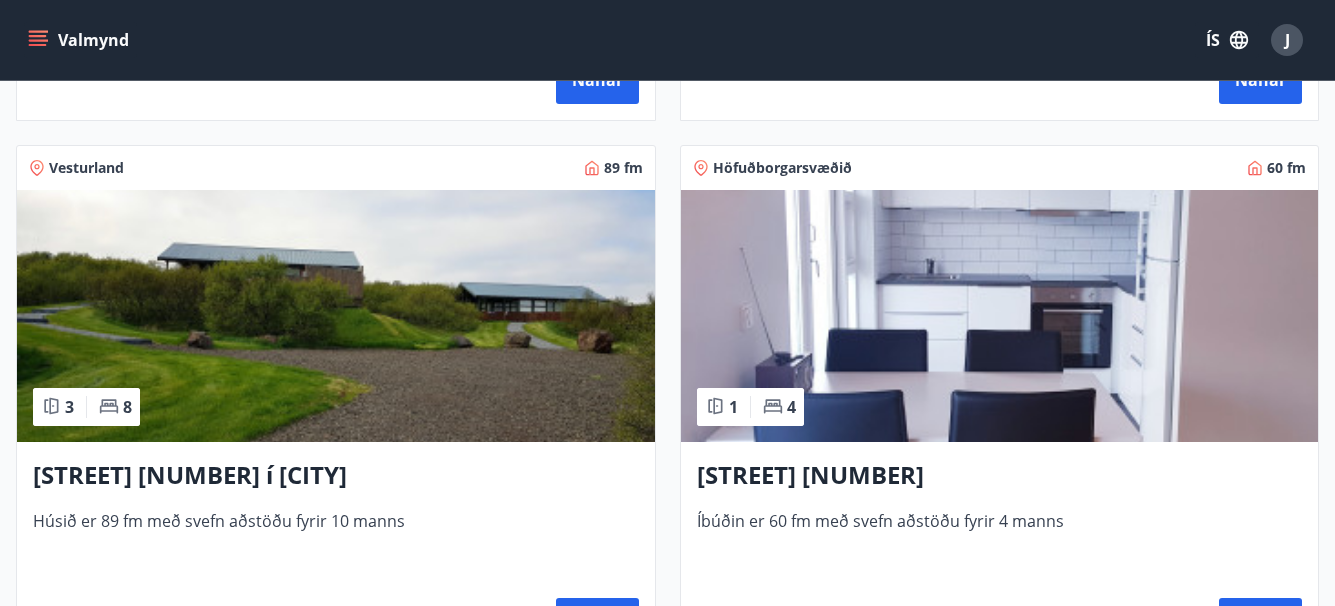 scroll, scrollTop: 880, scrollLeft: 0, axis: vertical 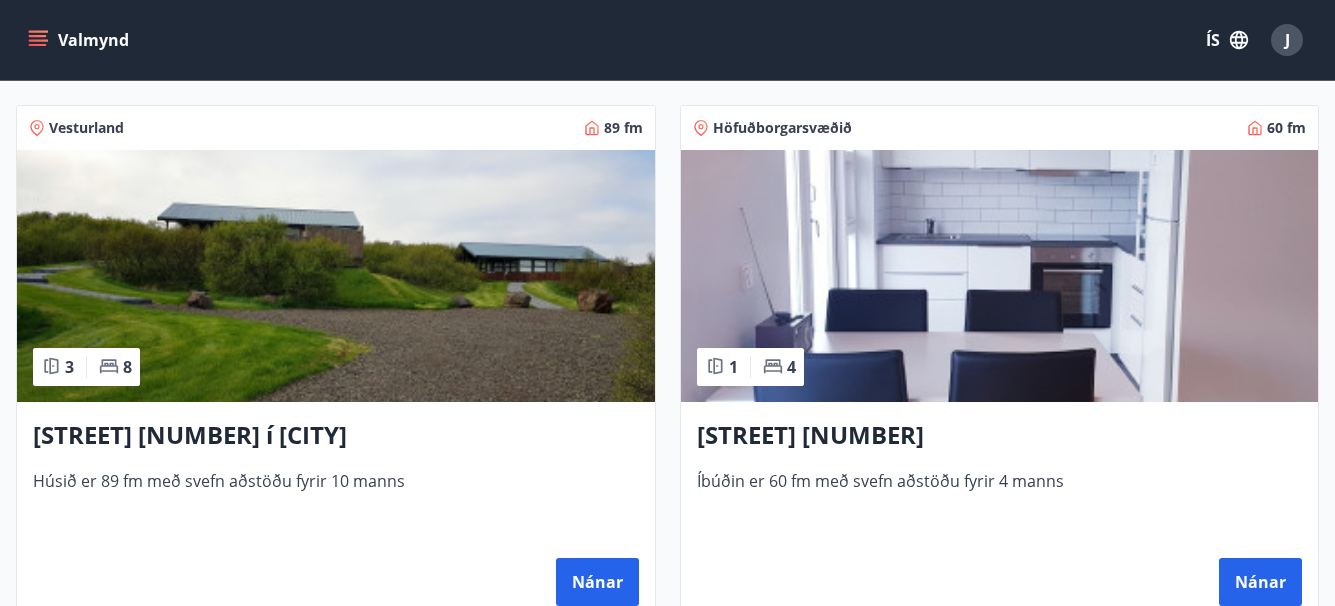 click at bounding box center [336, 276] 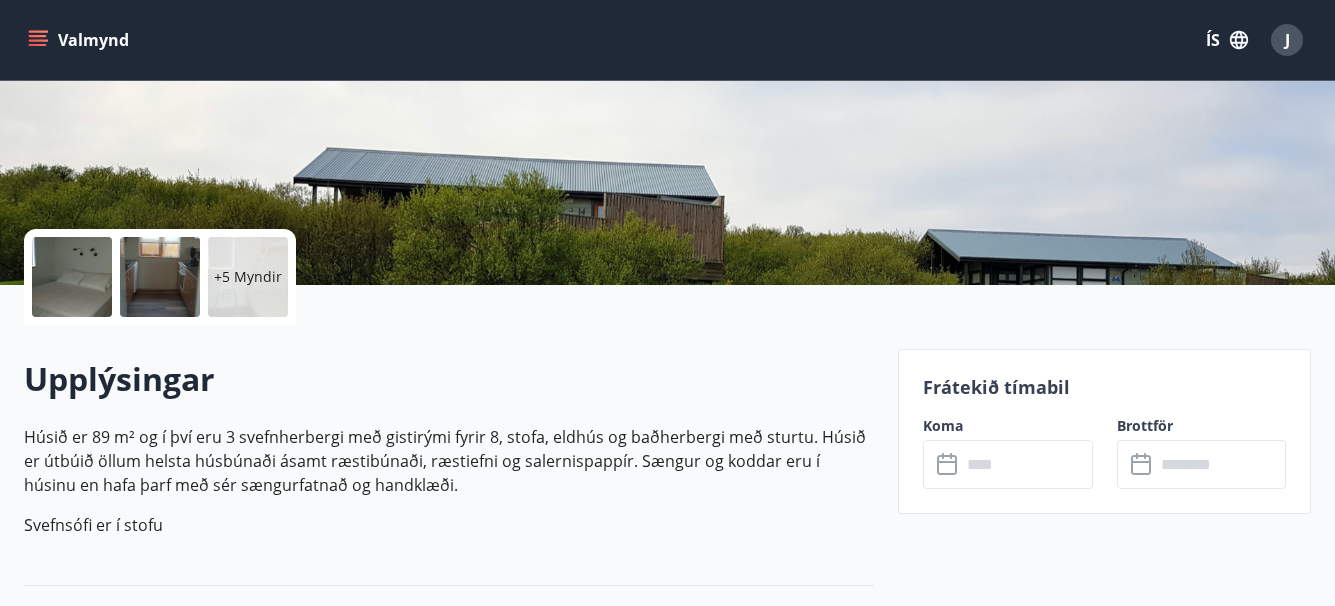 scroll, scrollTop: 320, scrollLeft: 0, axis: vertical 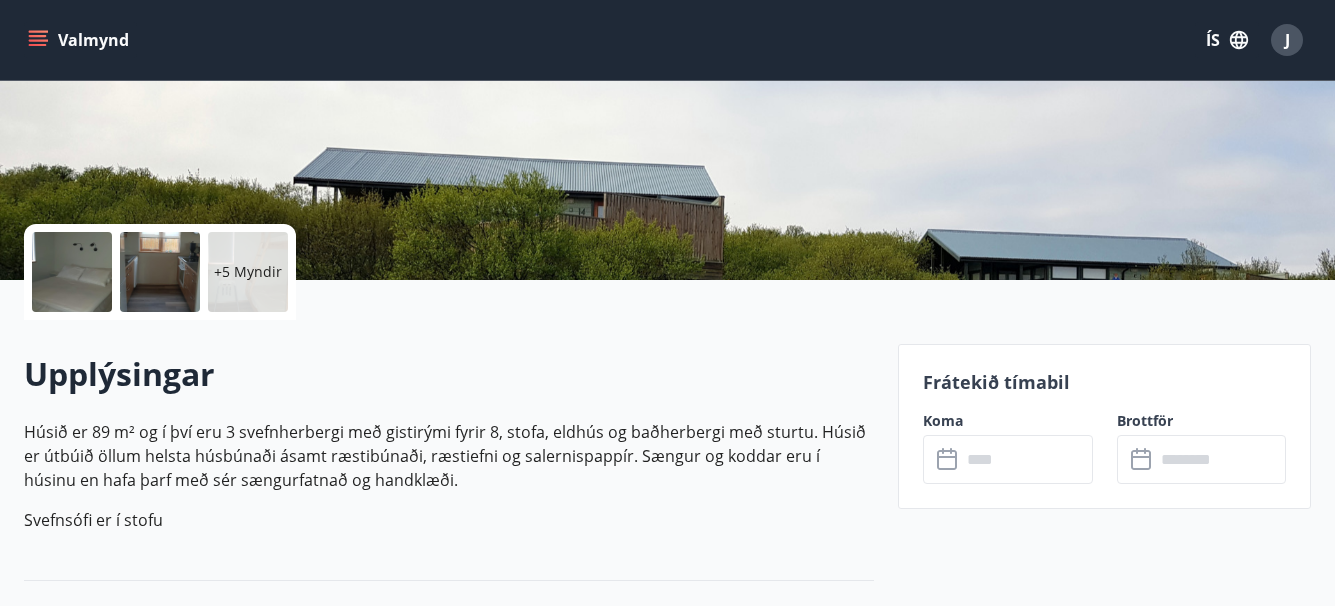 click 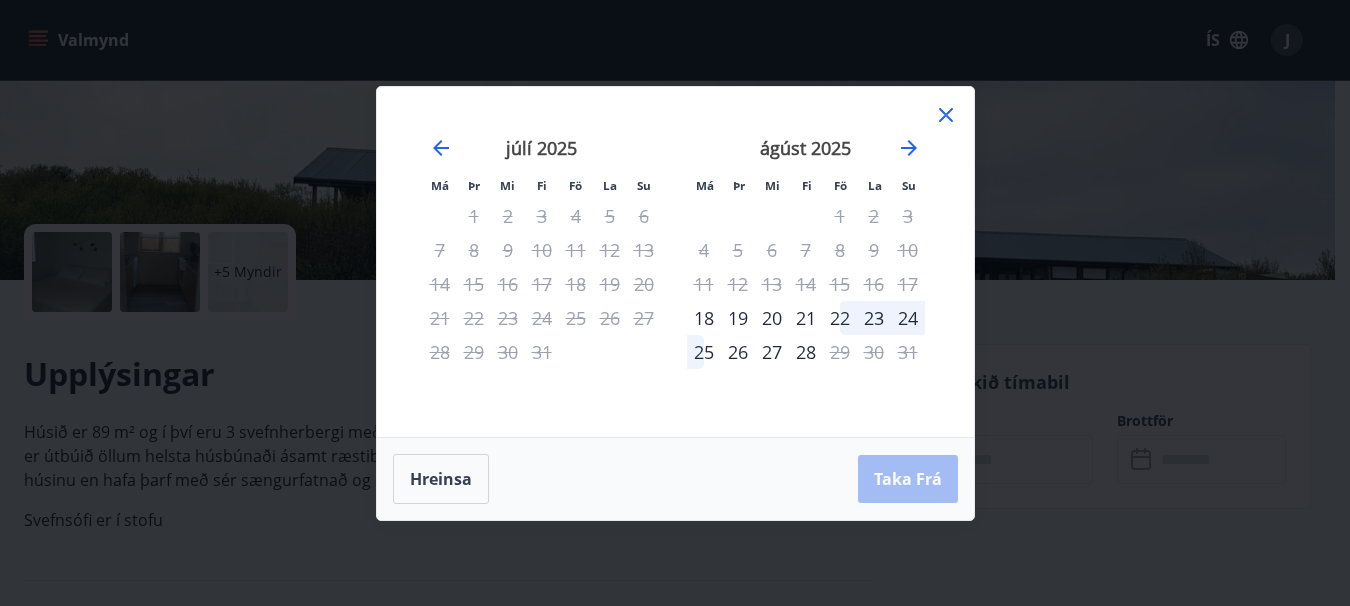 click 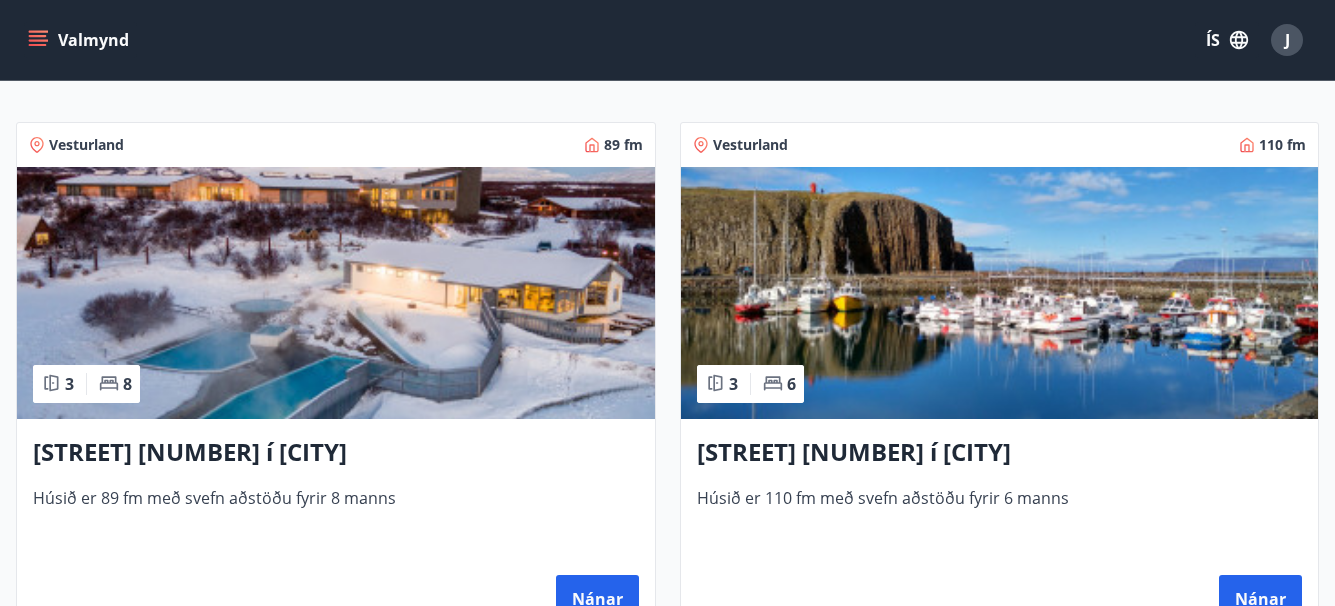 scroll, scrollTop: 320, scrollLeft: 0, axis: vertical 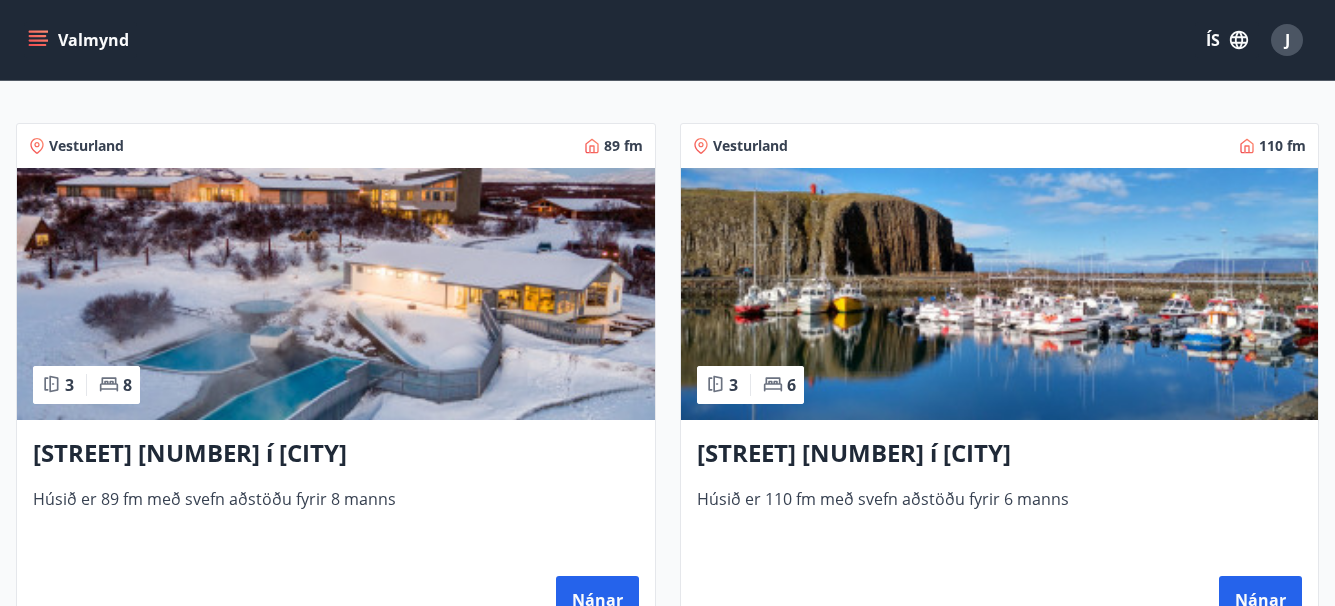 click at bounding box center [336, 294] 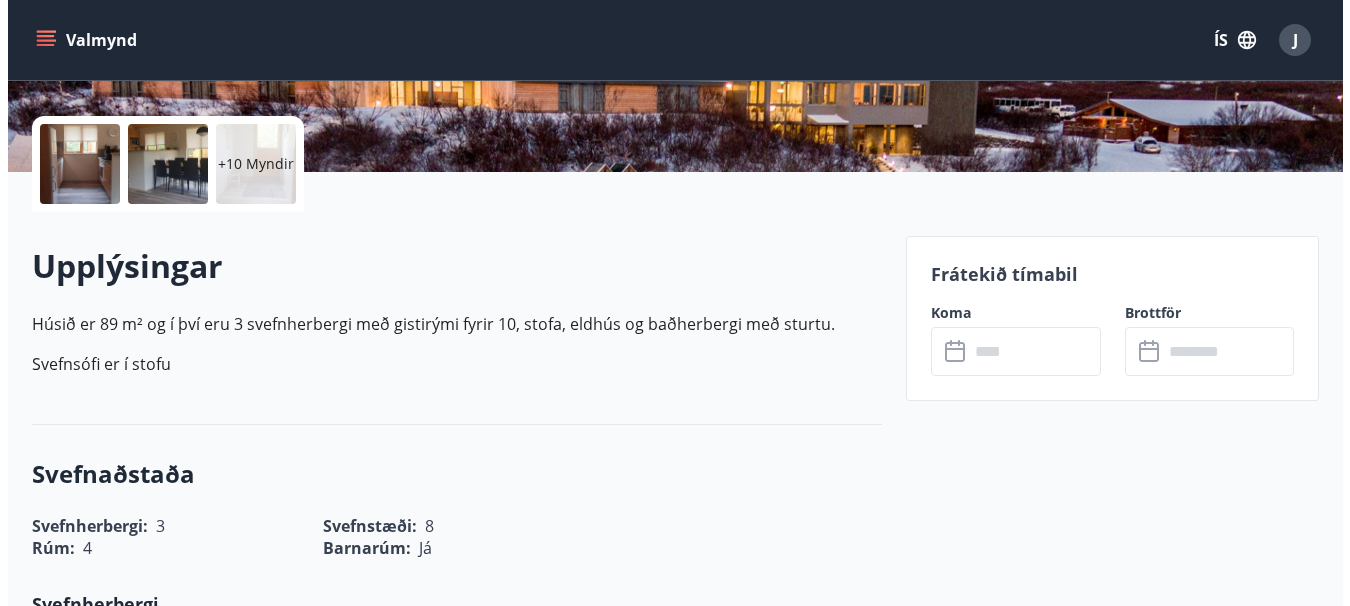 scroll, scrollTop: 440, scrollLeft: 0, axis: vertical 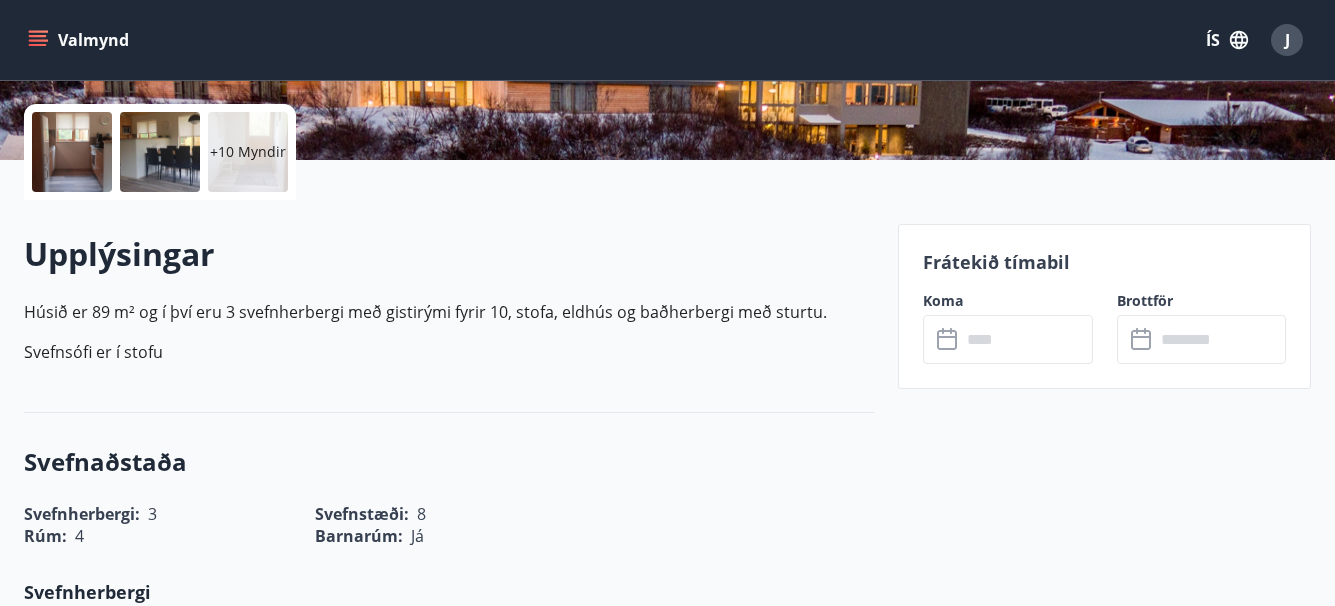click 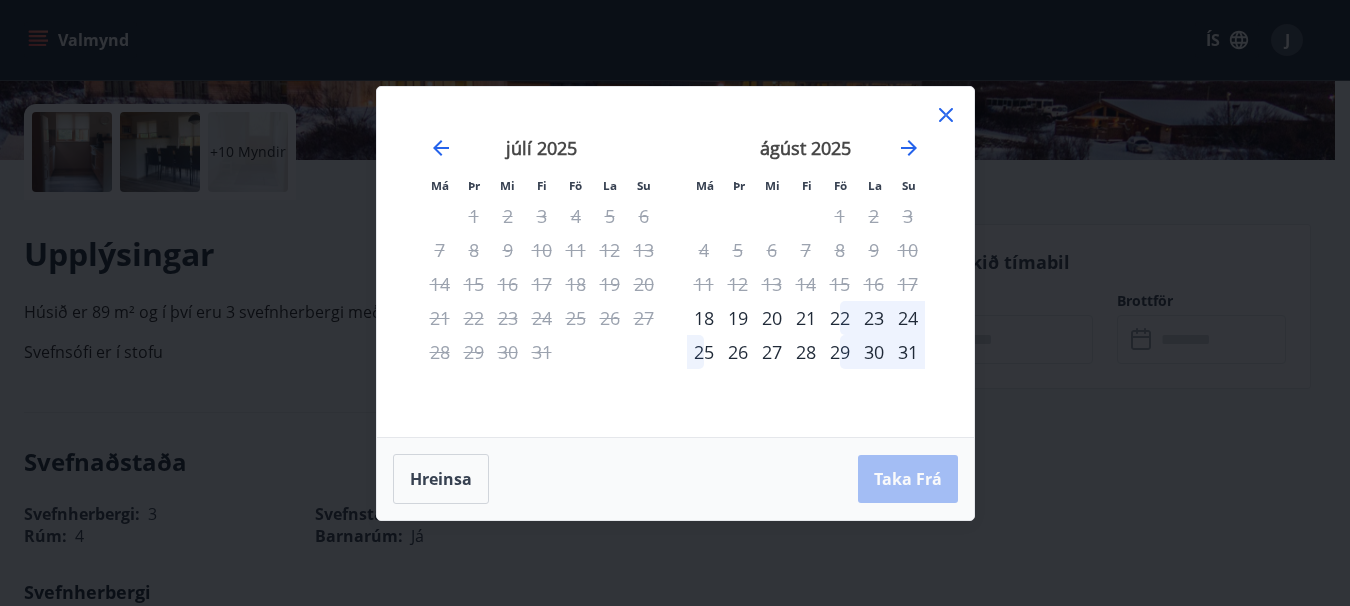 click 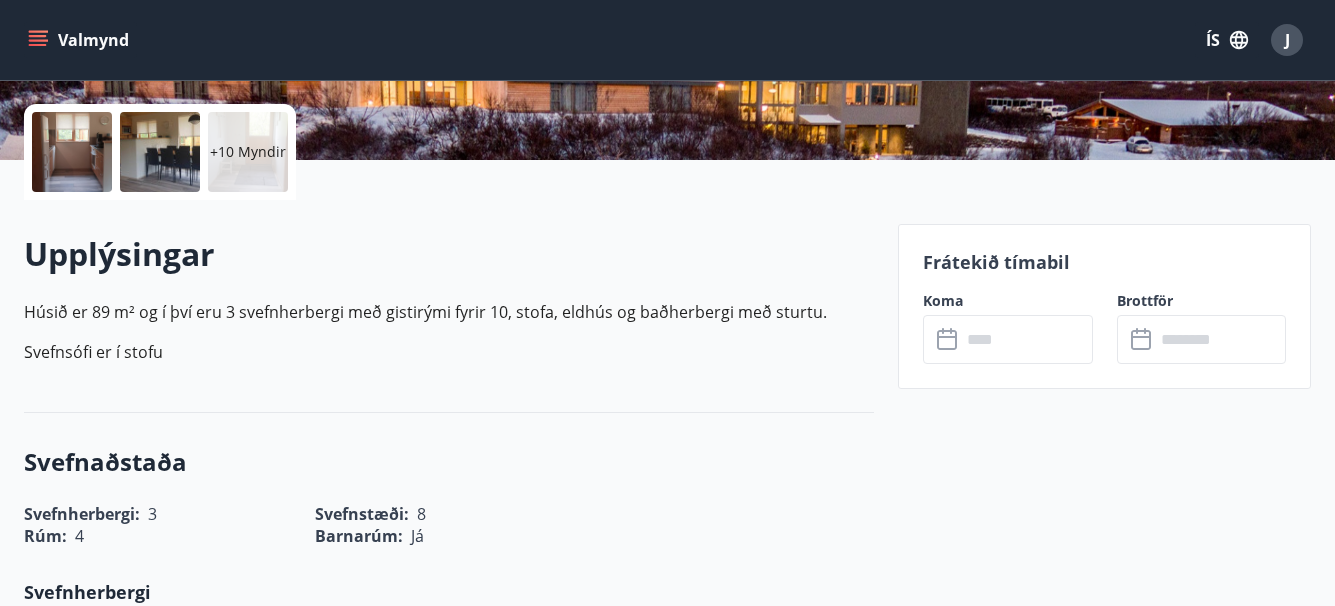 click on "J" at bounding box center [1287, 40] 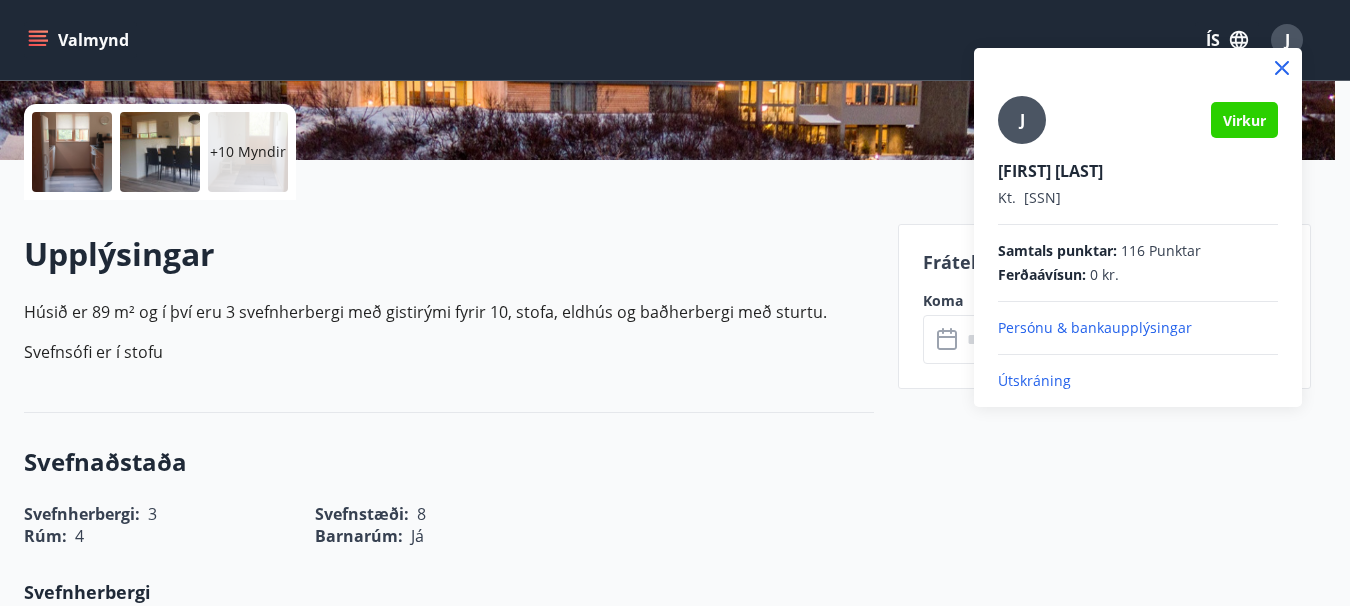 click on "Útskráning" at bounding box center [1138, 381] 